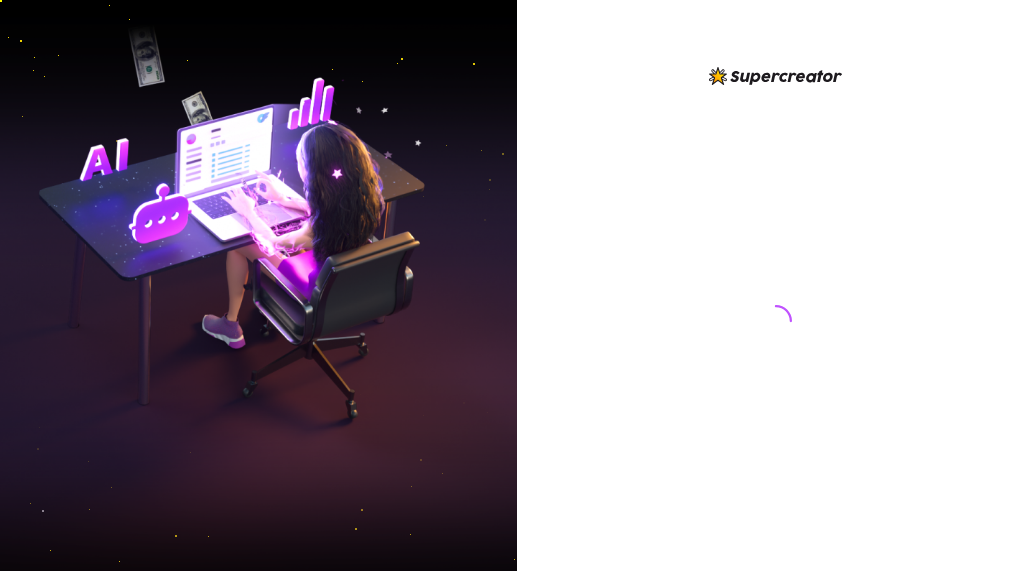 scroll, scrollTop: 0, scrollLeft: 0, axis: both 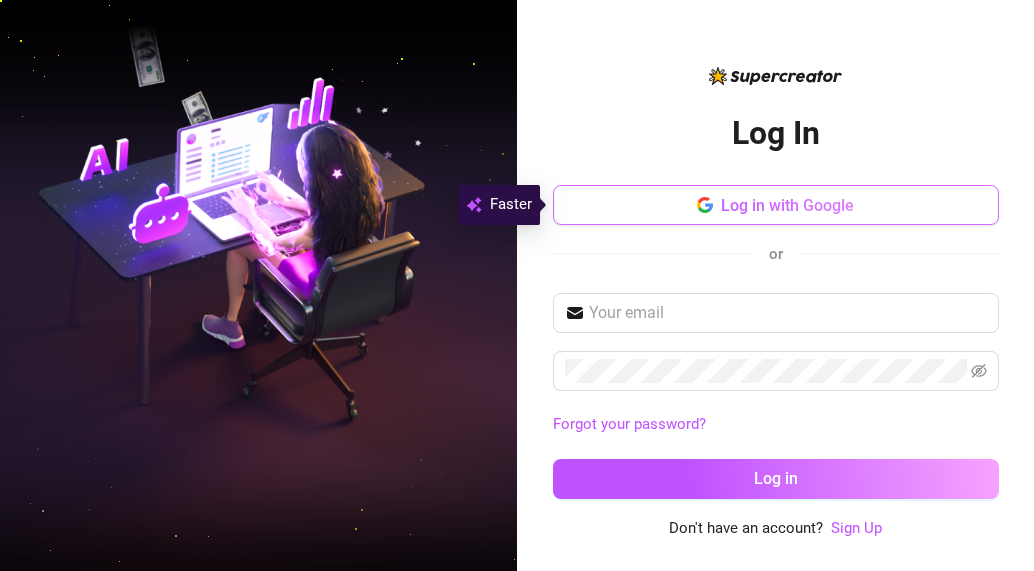 click on "Log in with Google" at bounding box center [787, 205] 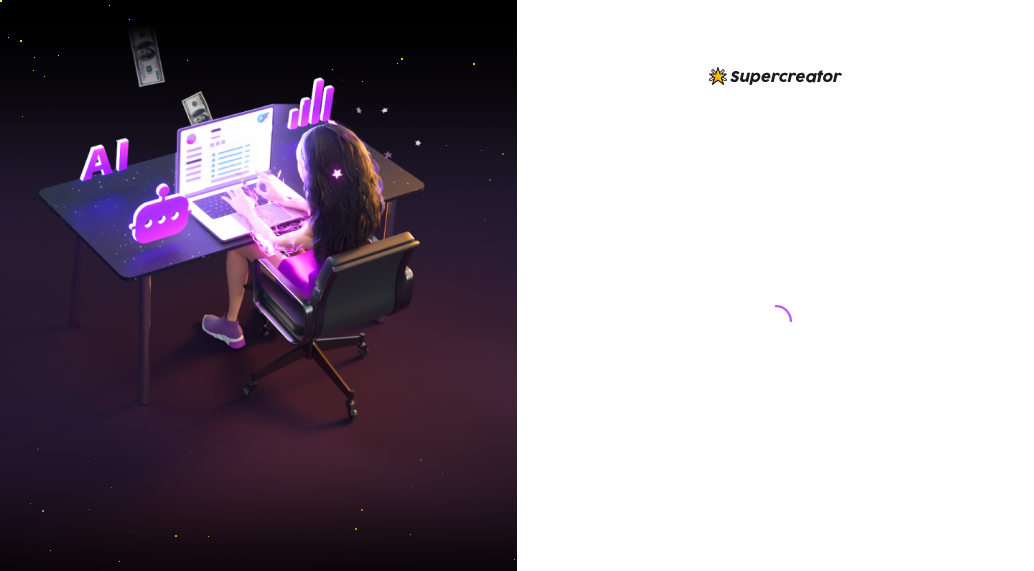 scroll, scrollTop: 0, scrollLeft: 0, axis: both 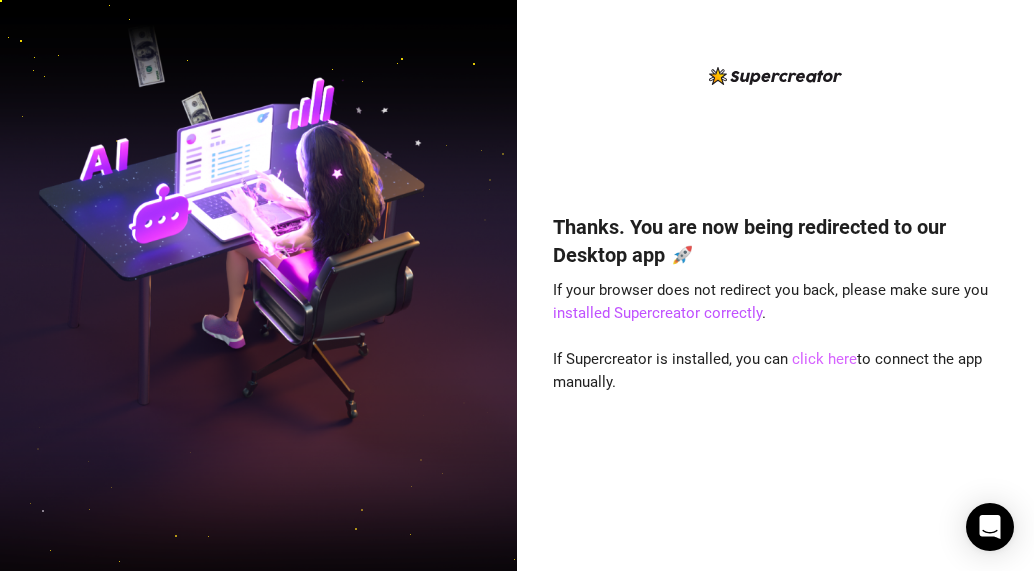 click on "click here" at bounding box center (824, 359) 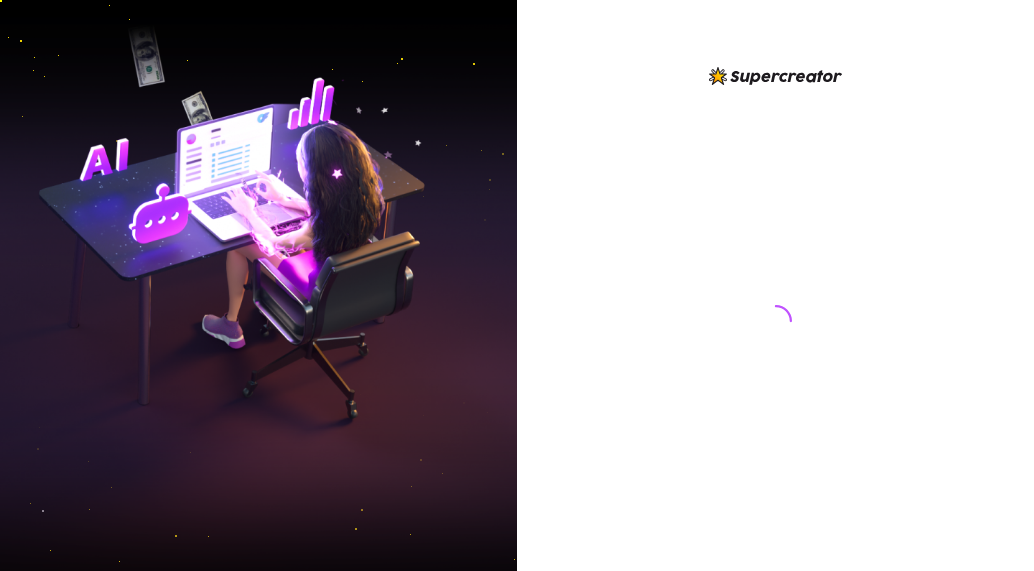 scroll, scrollTop: 0, scrollLeft: 0, axis: both 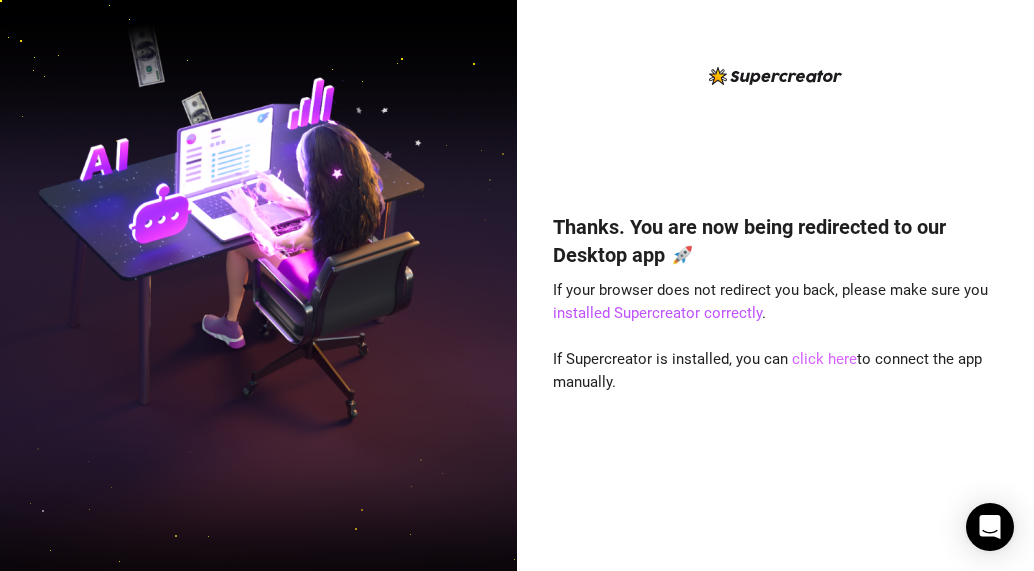 click on "click here" at bounding box center [824, 359] 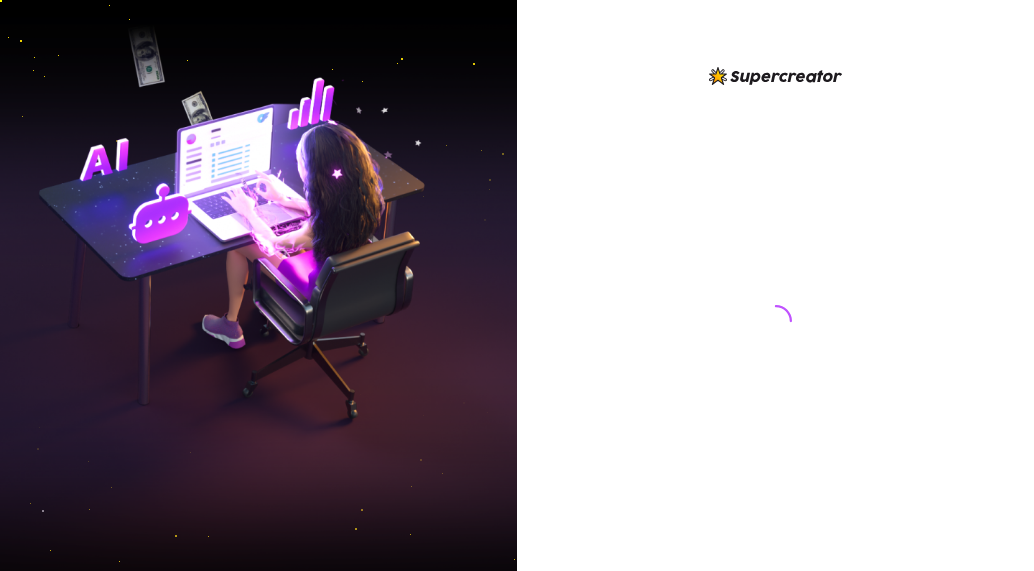 scroll, scrollTop: 0, scrollLeft: 0, axis: both 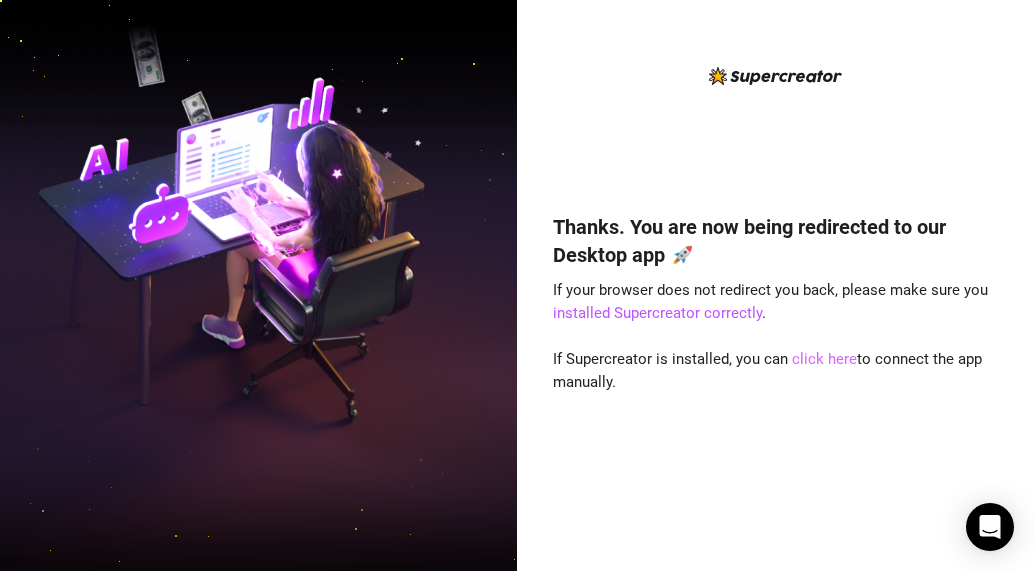 click on "click here" at bounding box center [824, 359] 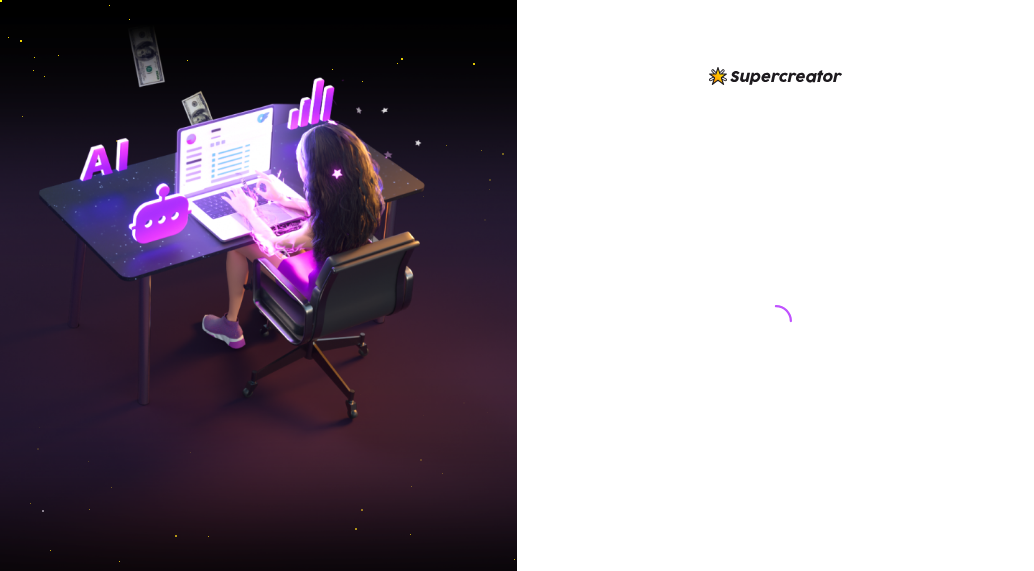 scroll, scrollTop: 0, scrollLeft: 0, axis: both 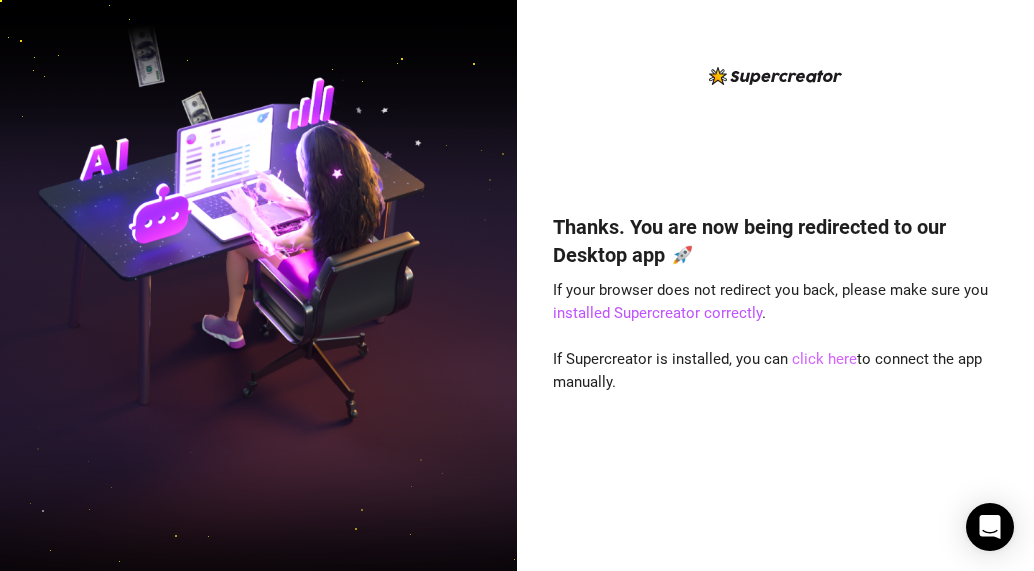 click on "click here" at bounding box center [824, 359] 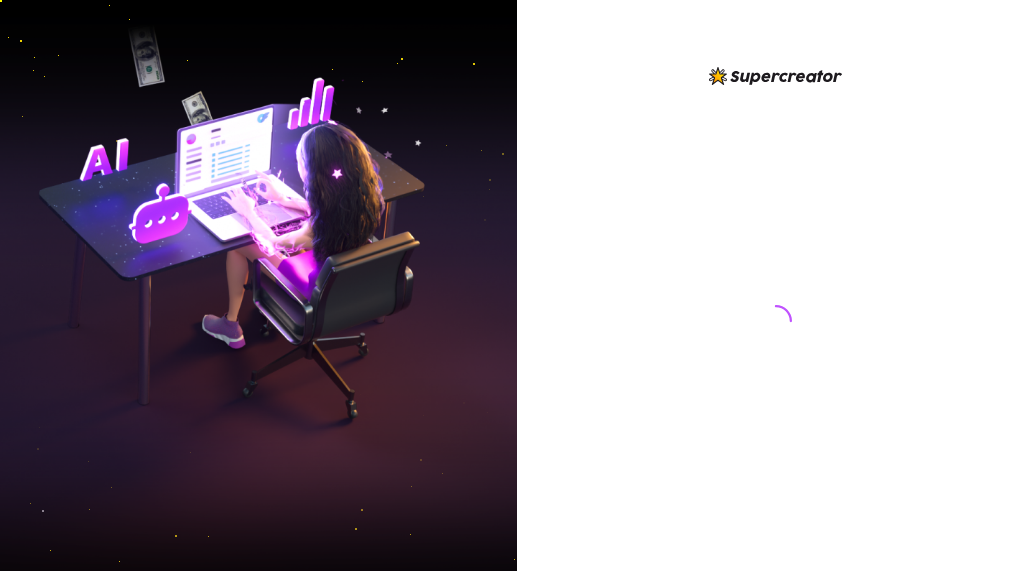 scroll, scrollTop: 0, scrollLeft: 0, axis: both 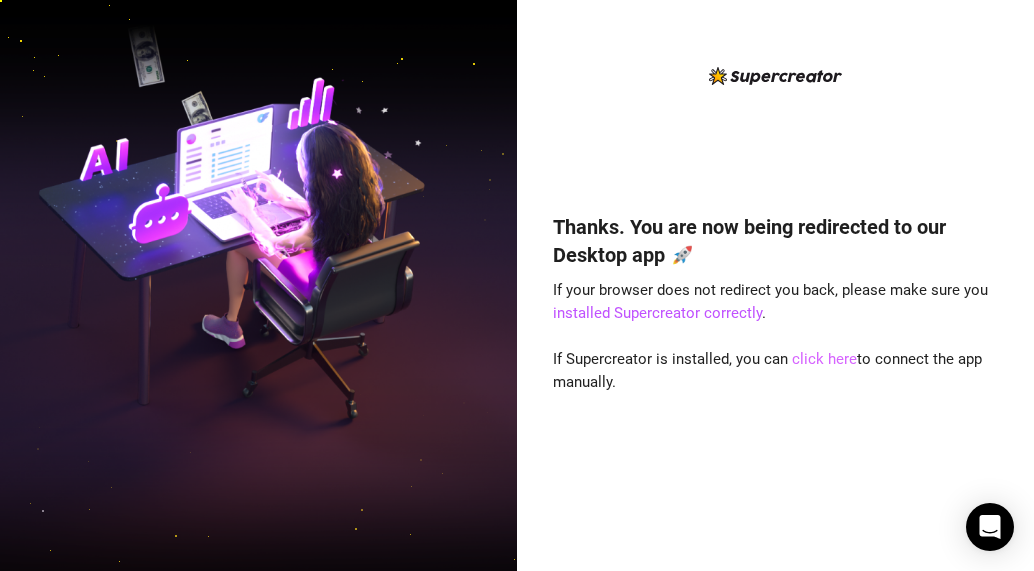 click on "click here" at bounding box center [824, 359] 